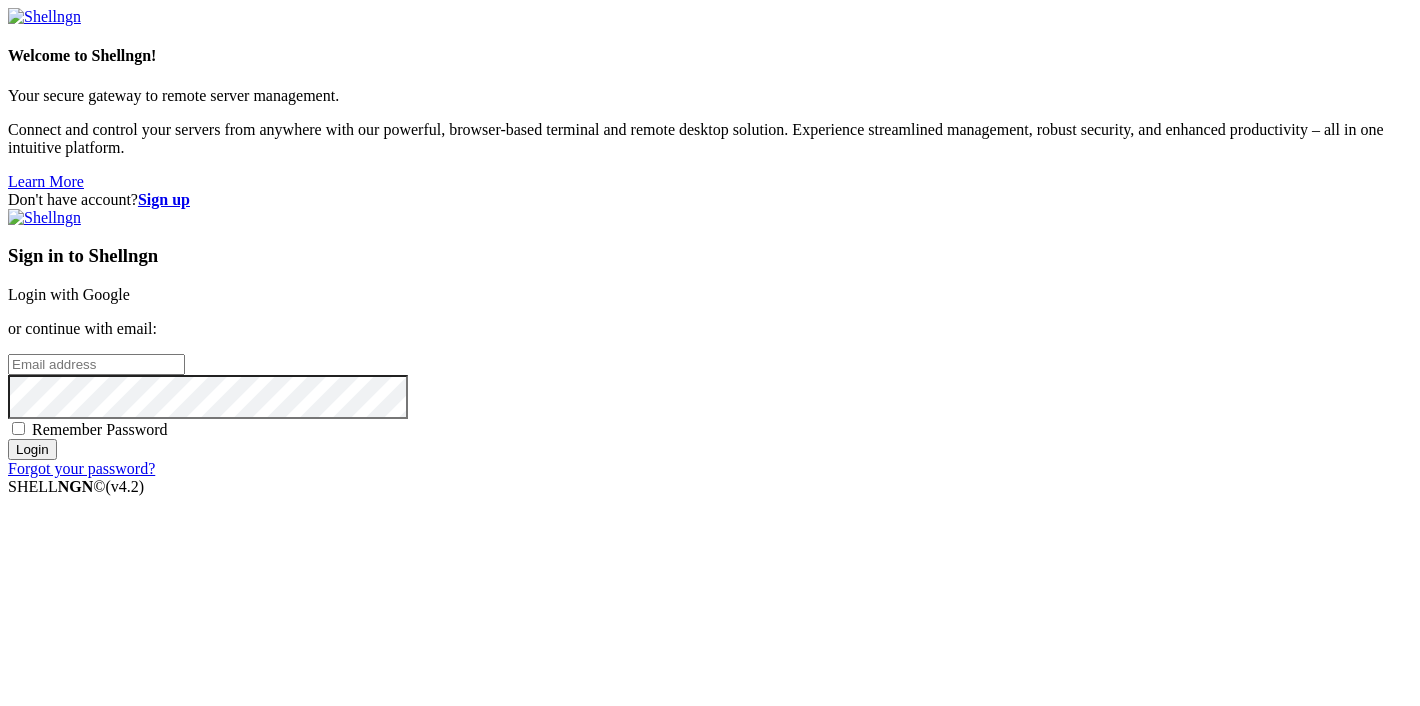 scroll, scrollTop: 0, scrollLeft: 0, axis: both 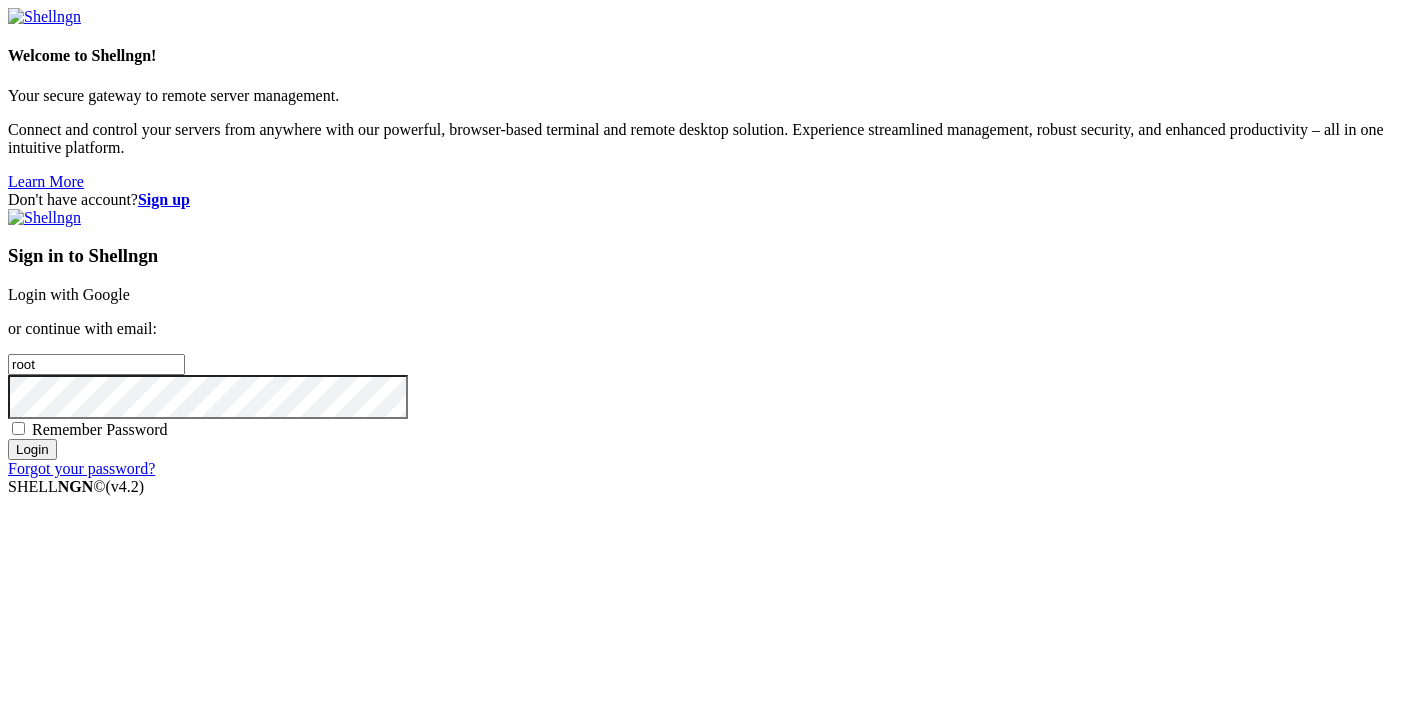 click on "Login with Google" at bounding box center (69, 294) 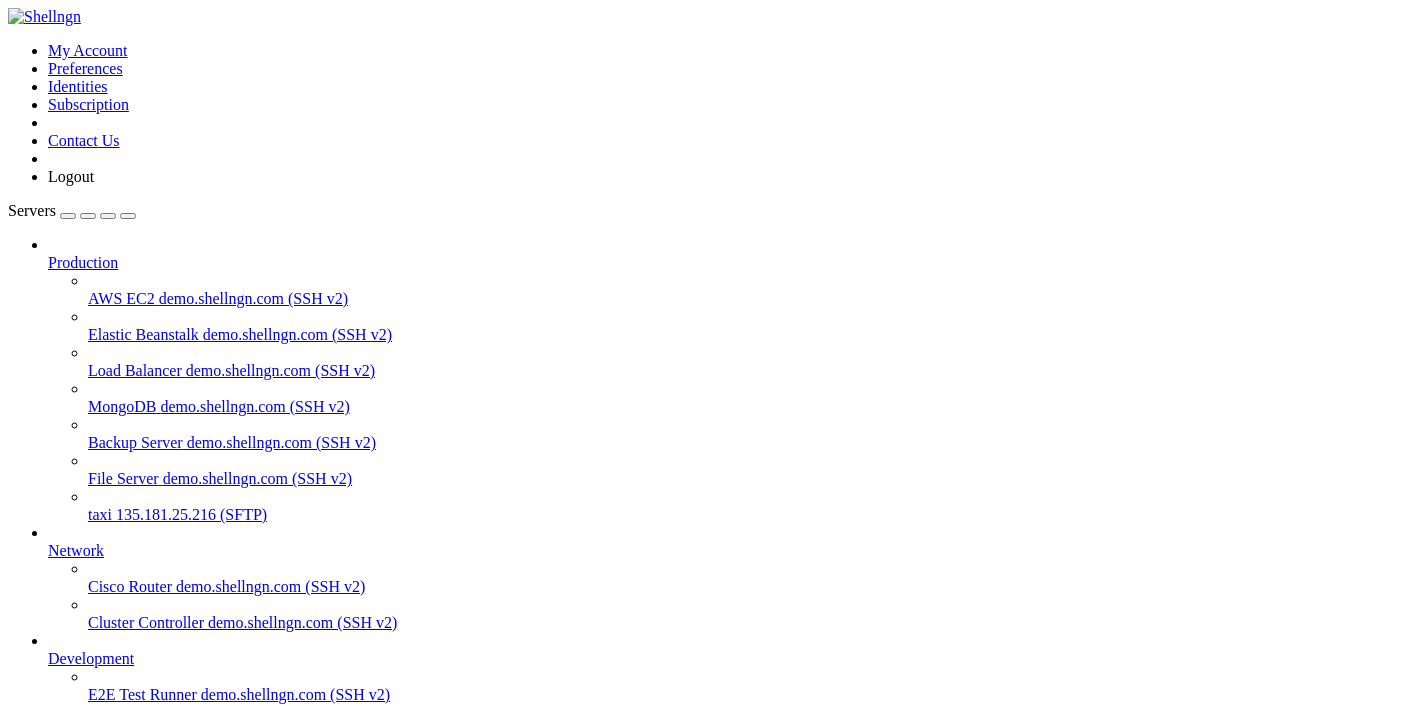 click on "135.181.25.216 (SFTP)" at bounding box center [191, 514] 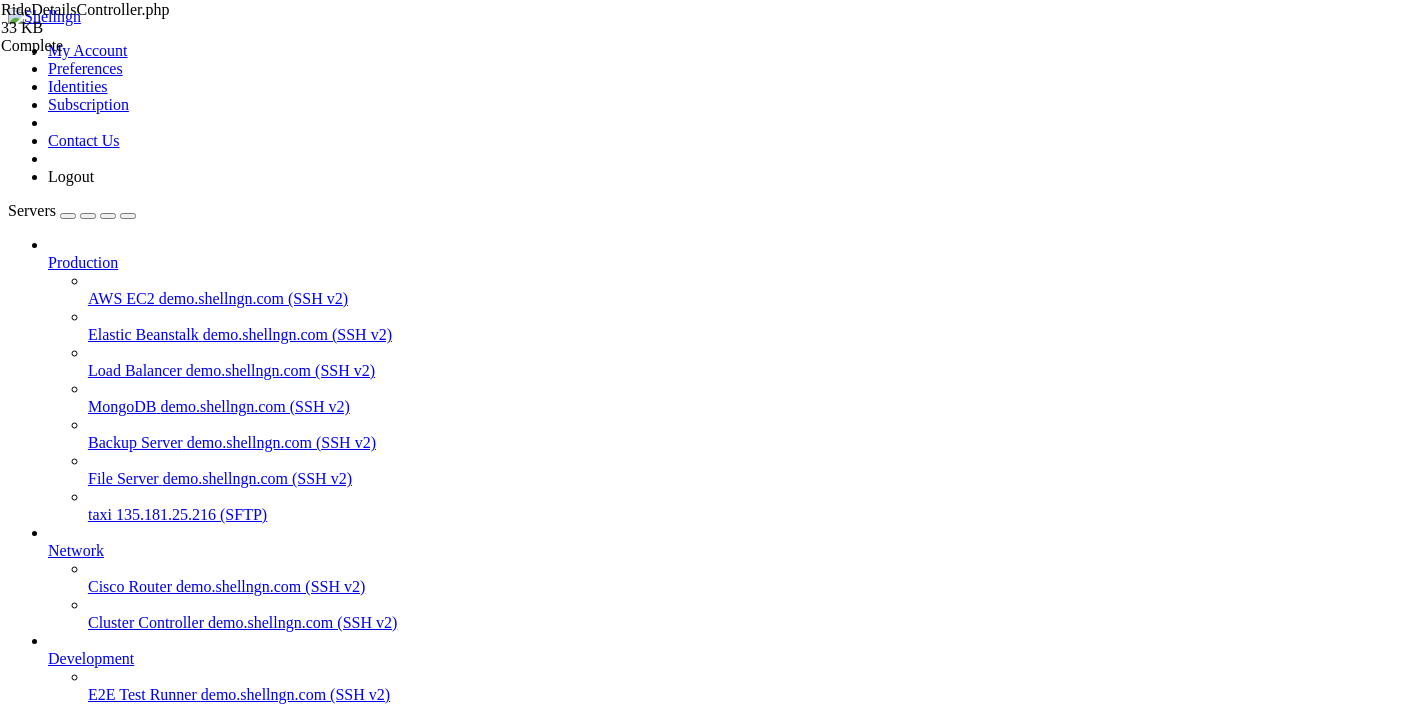 type on "act" 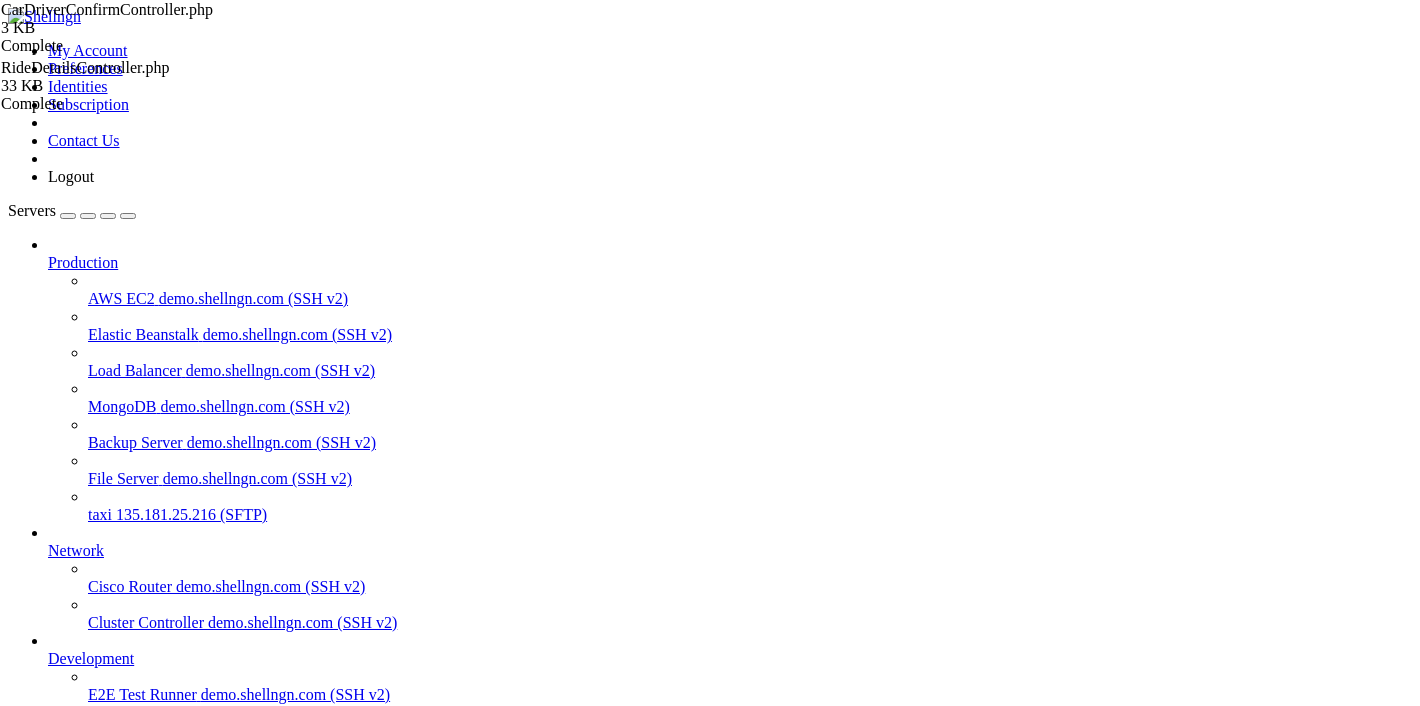 type on "act" 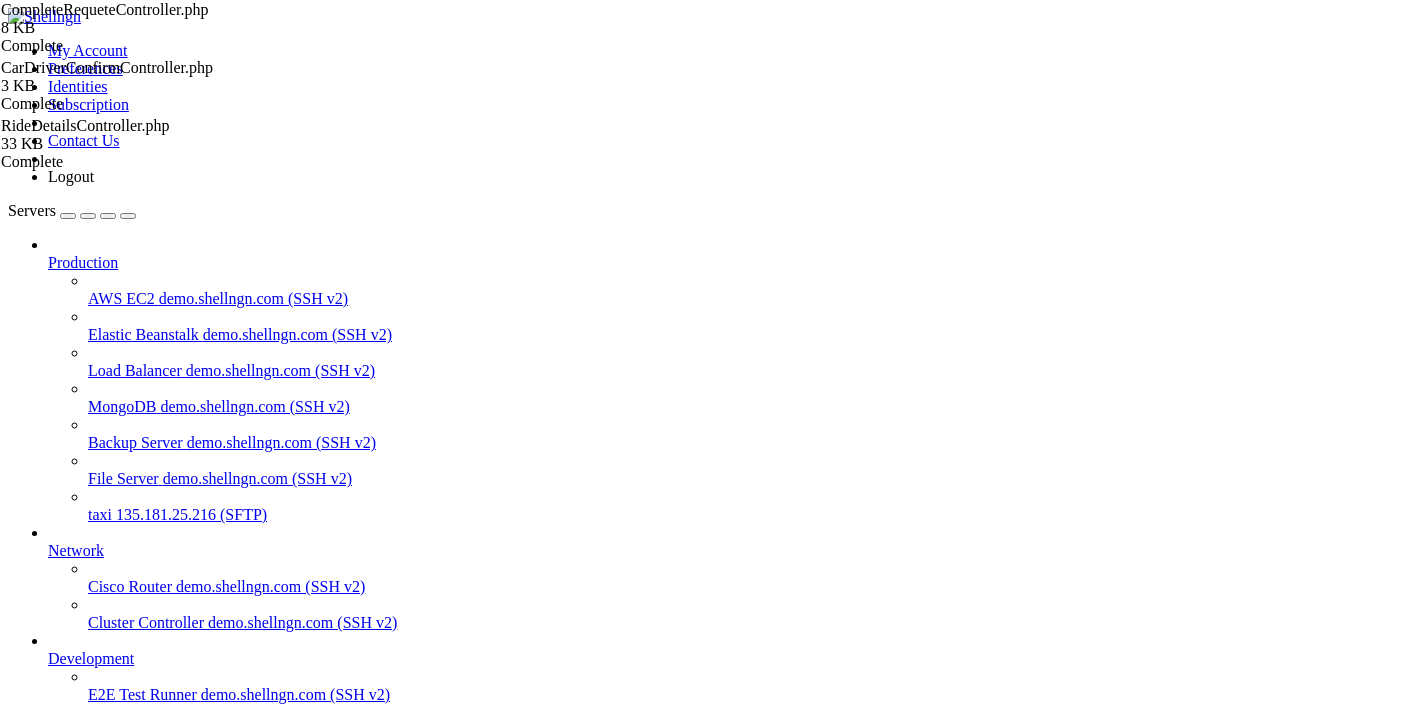 scroll, scrollTop: 1642, scrollLeft: 0, axis: vertical 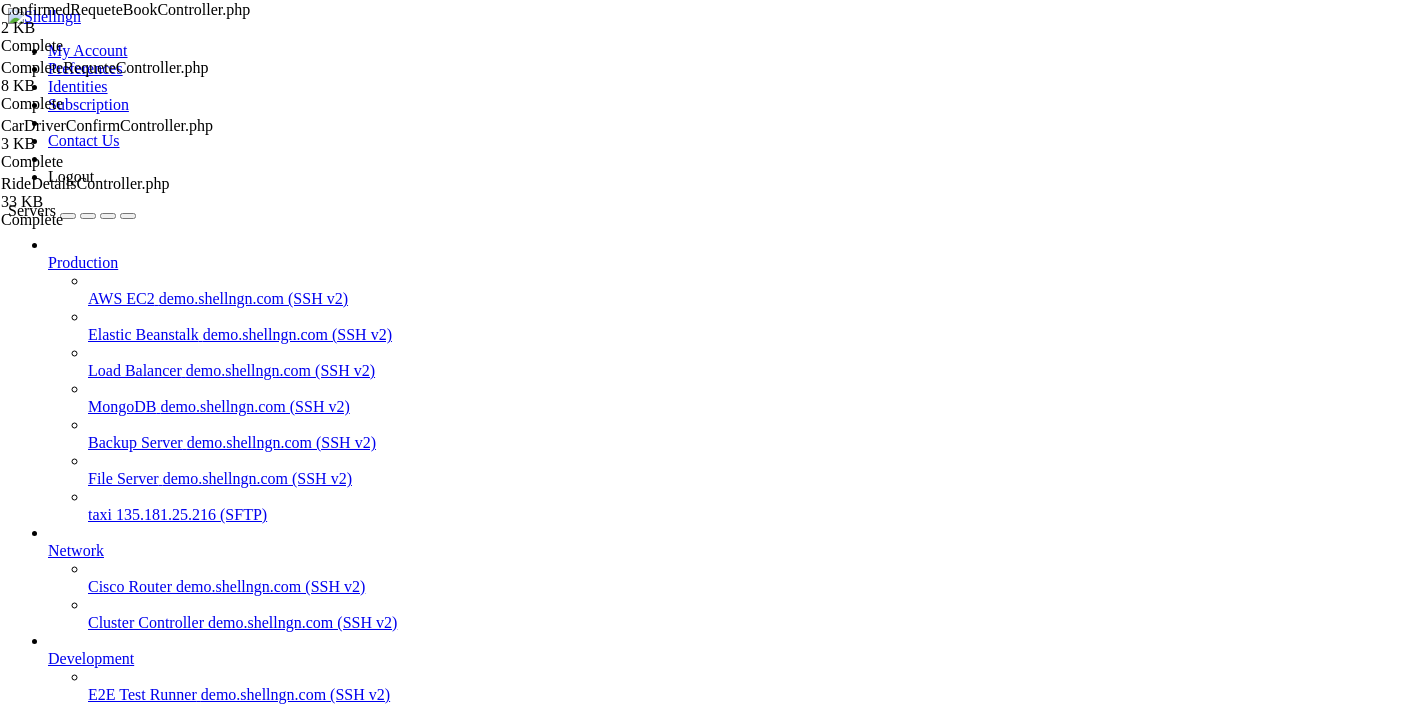 type on "acti" 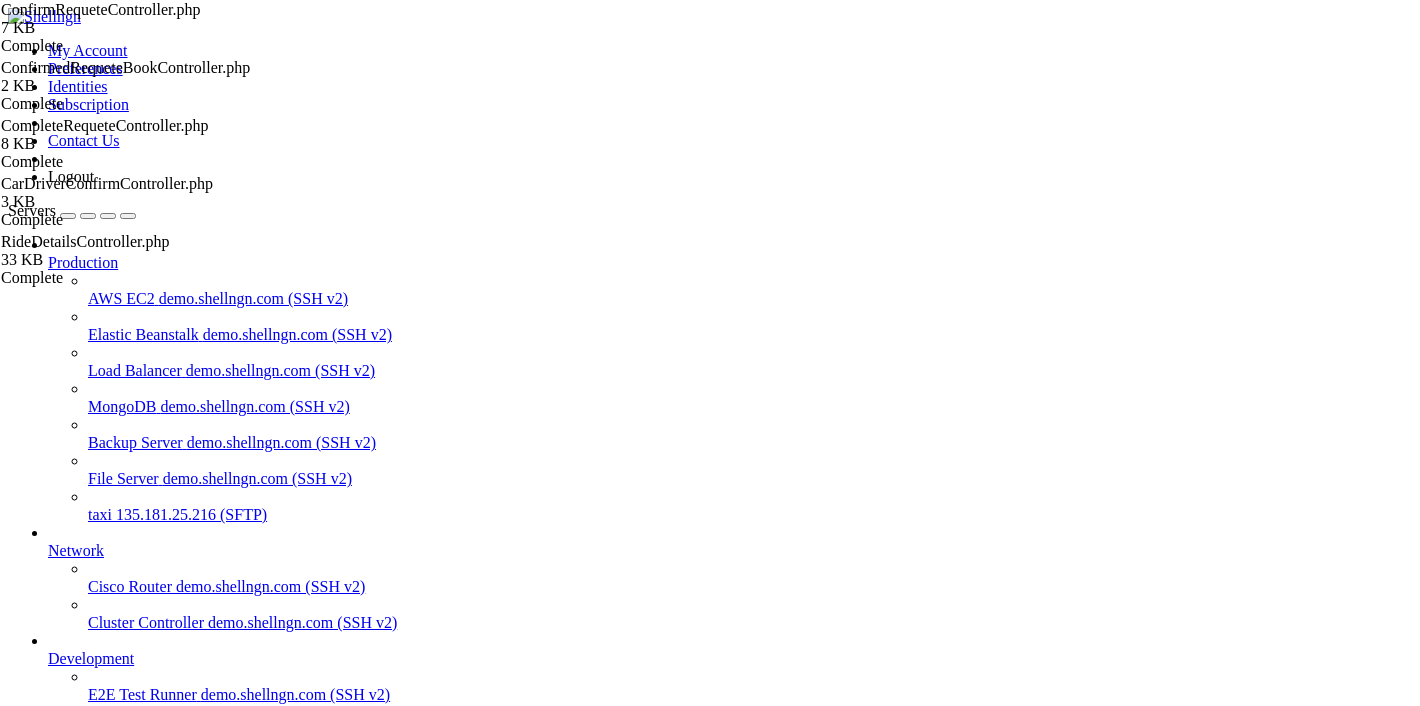 type on "act" 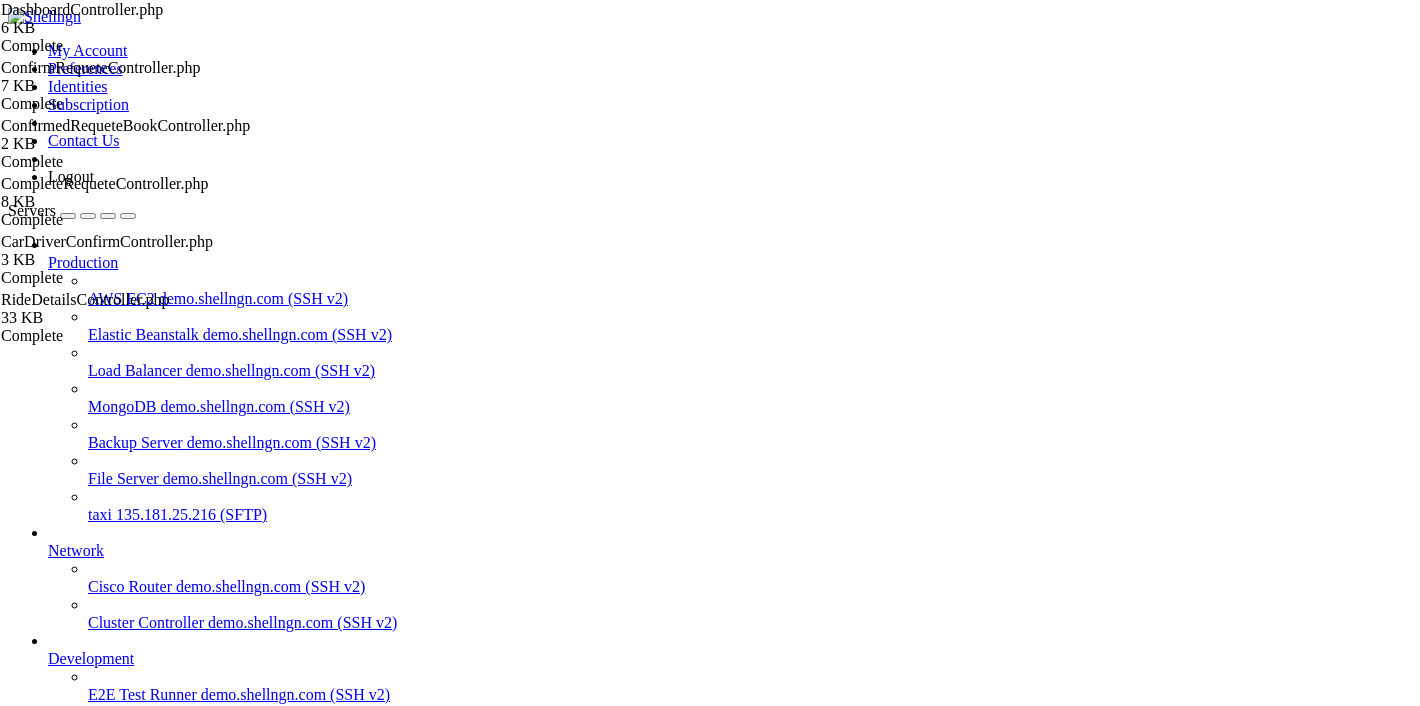 type on "acti" 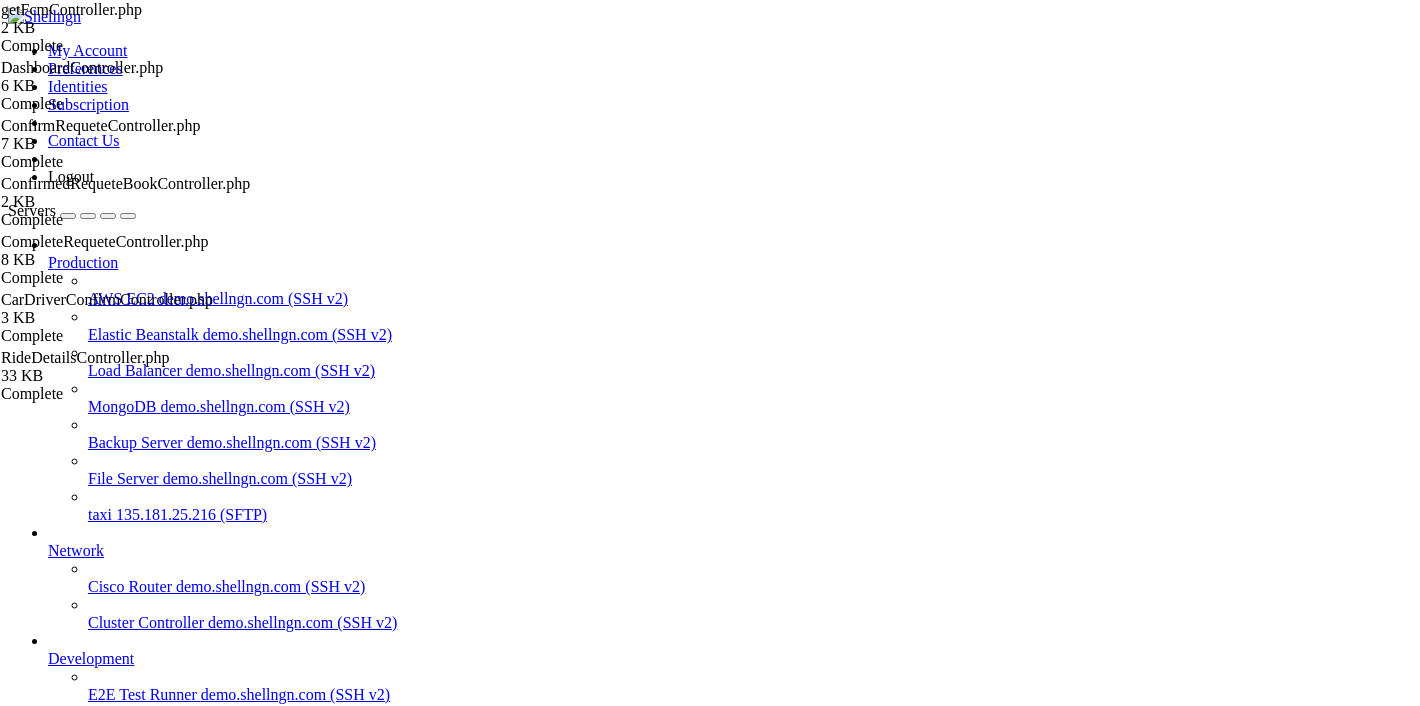 scroll, scrollTop: 660, scrollLeft: 0, axis: vertical 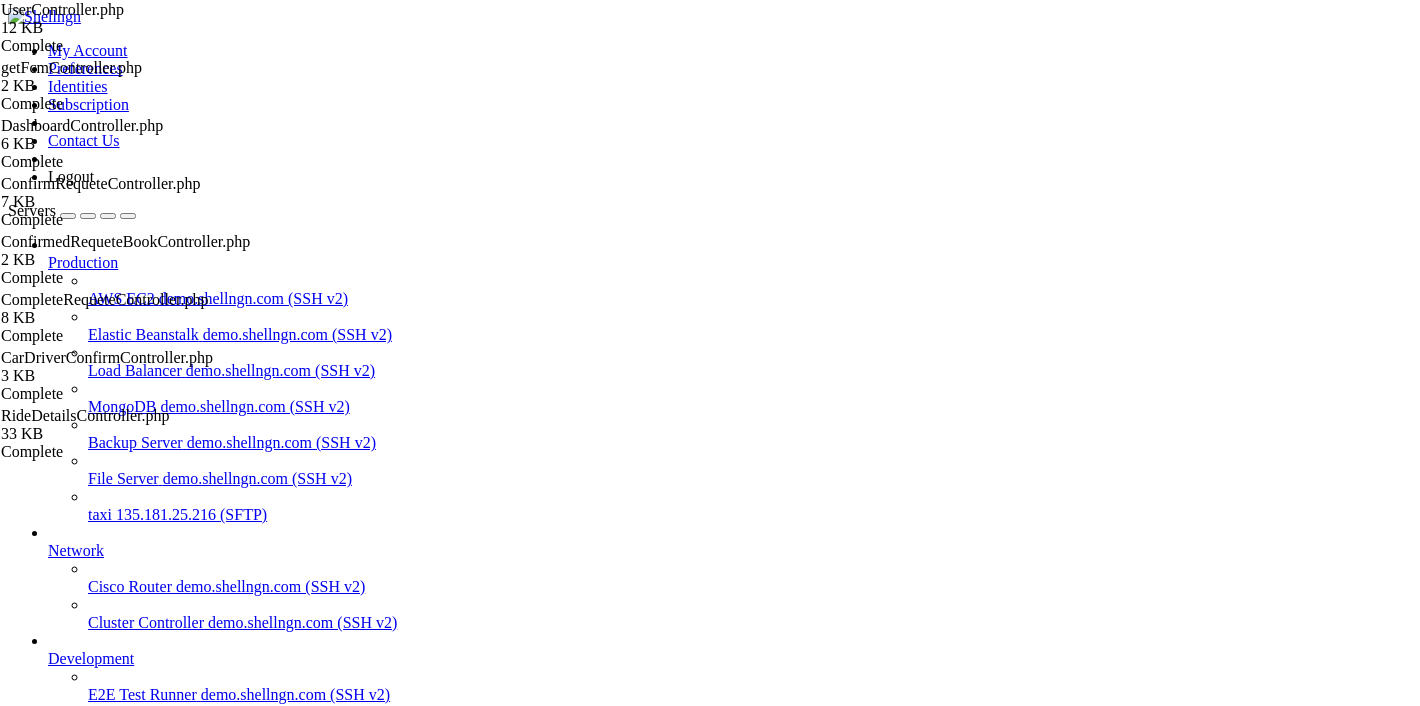 type on "acti" 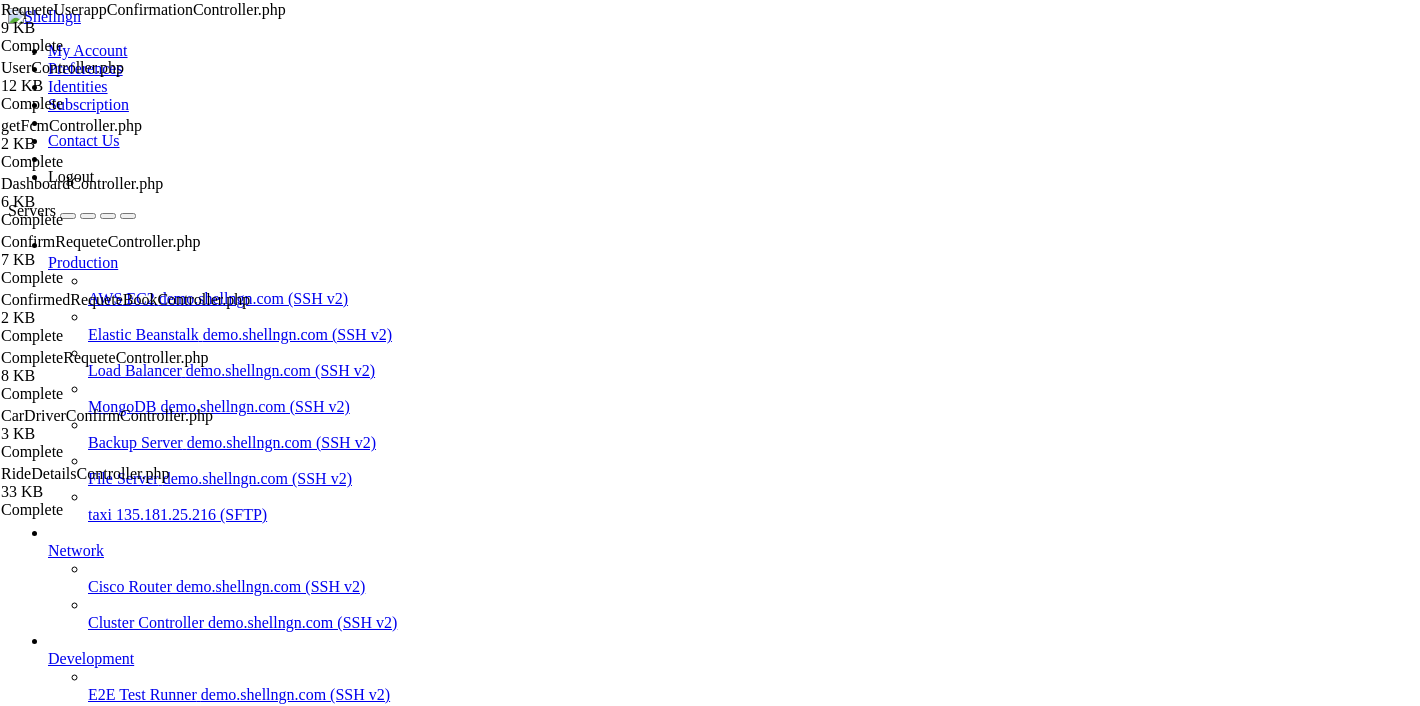 type on "act" 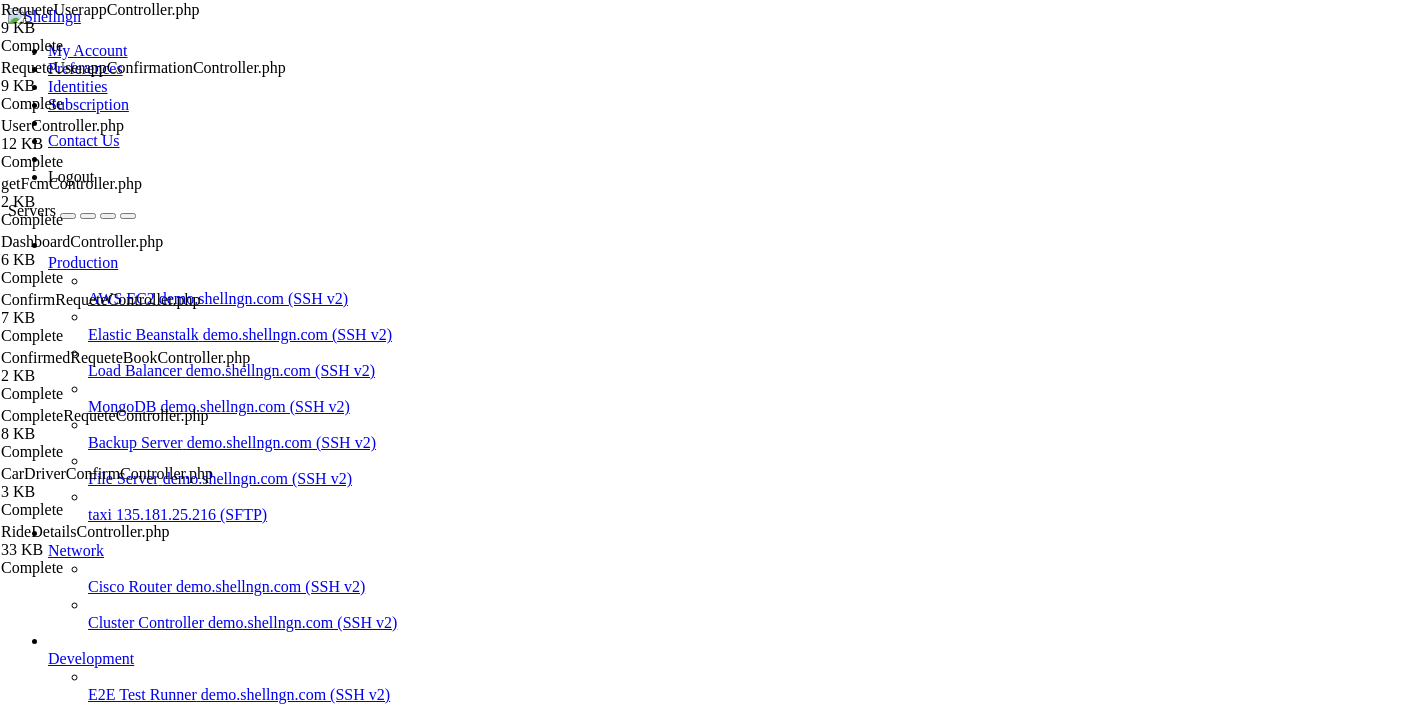 type on "acti" 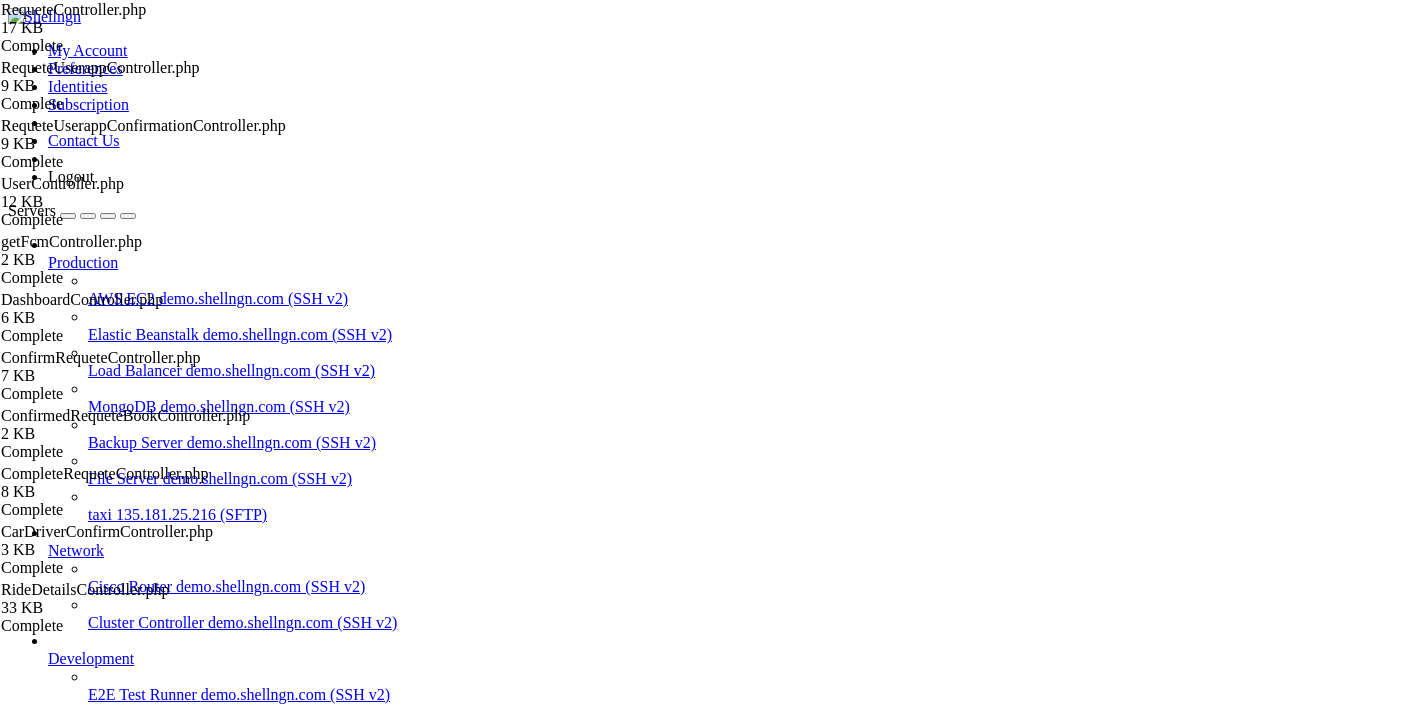 type on "acti" 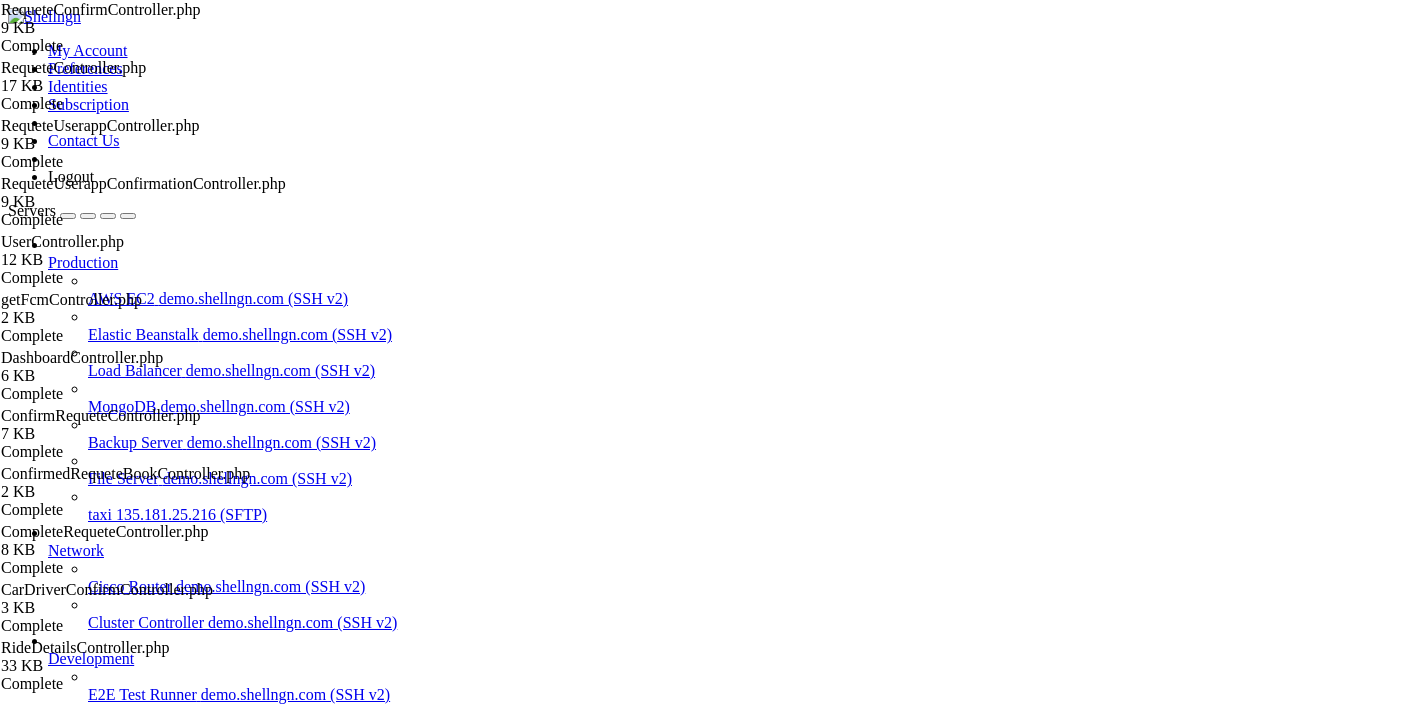 type on "activ" 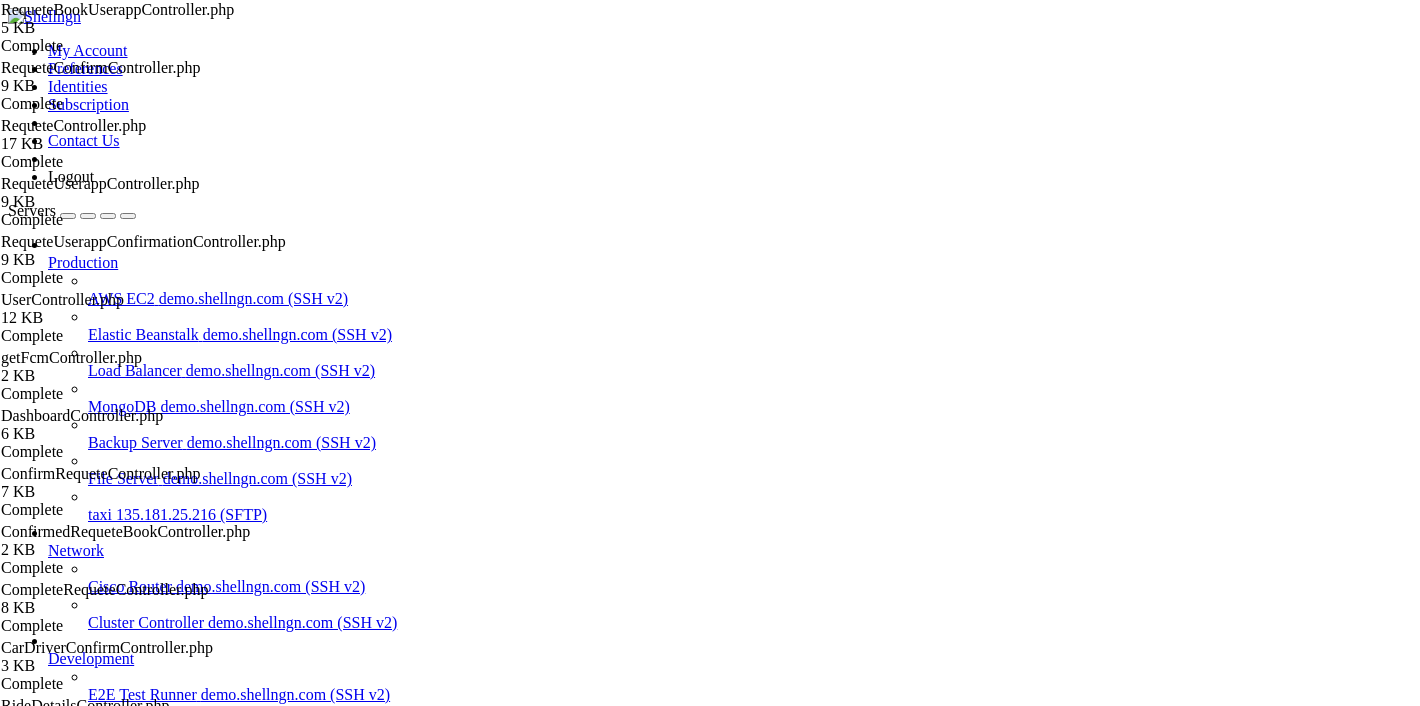 type on "act" 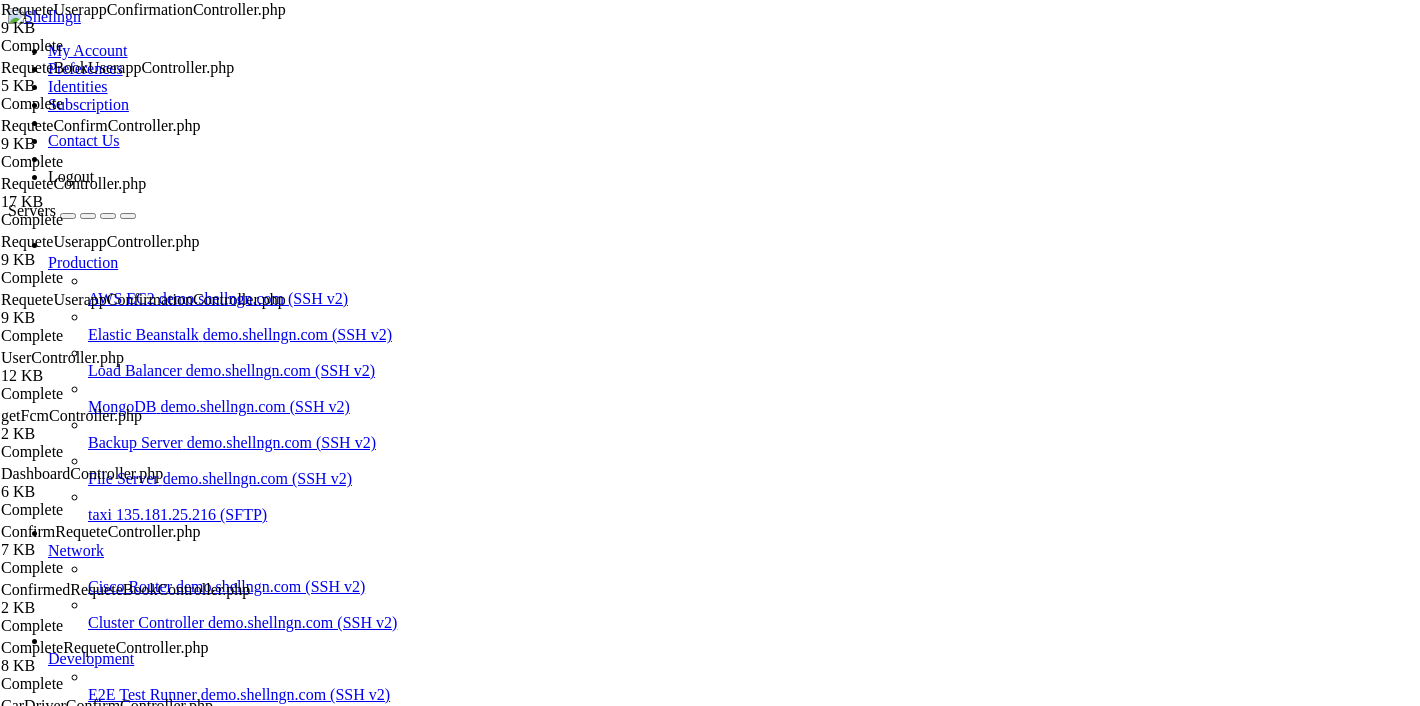 type on "act" 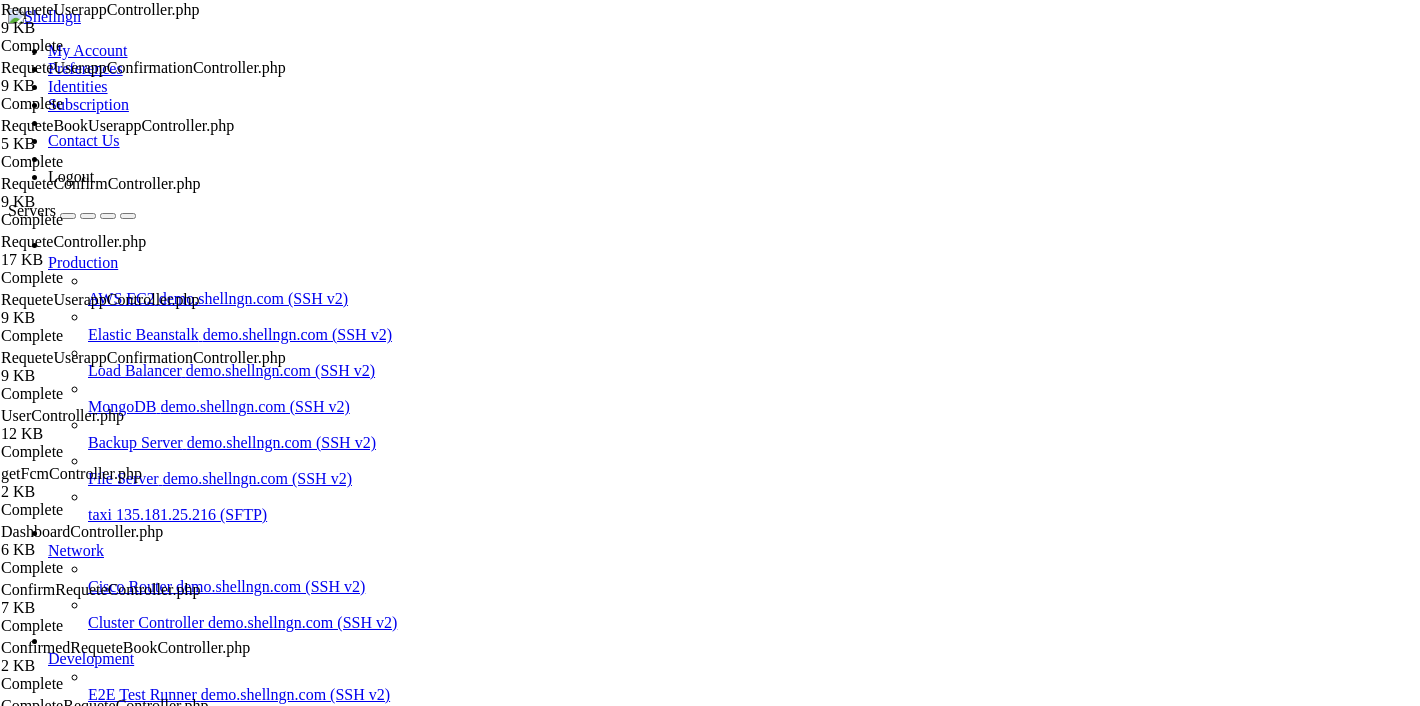 type on "act" 